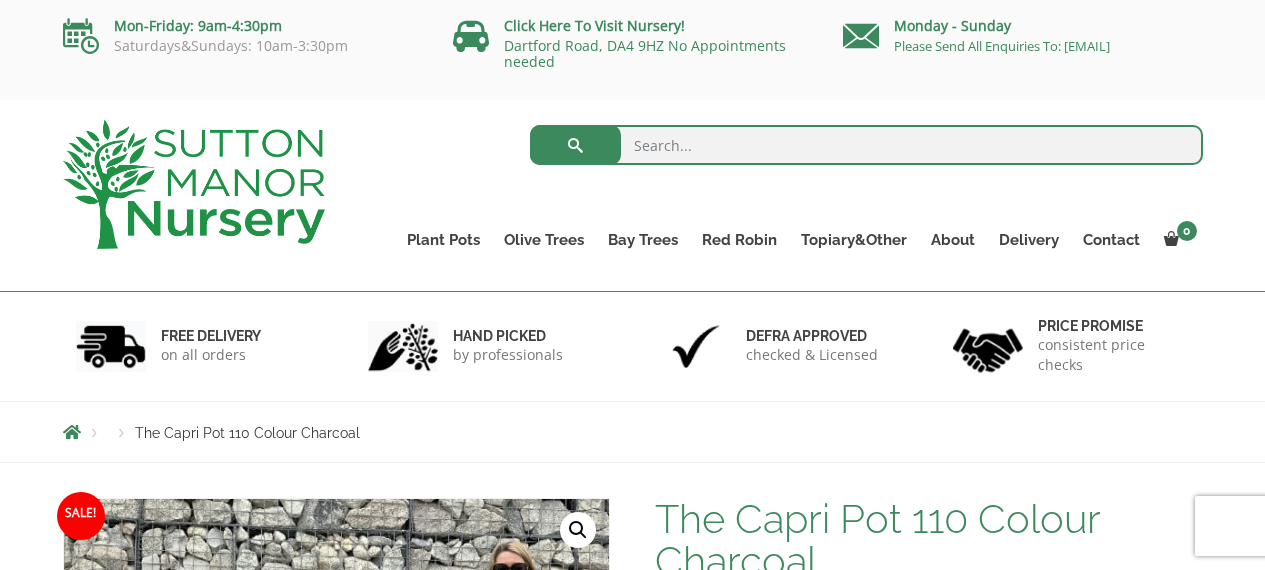 scroll, scrollTop: 0, scrollLeft: 0, axis: both 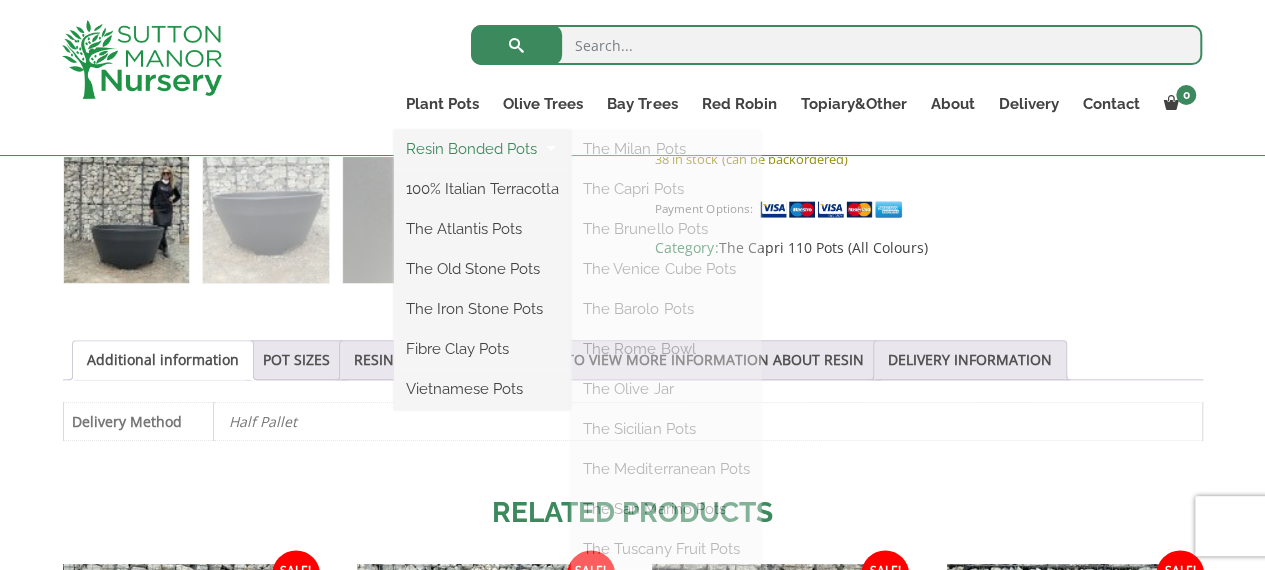 click on "Resin Bonded Pots" at bounding box center [482, 149] 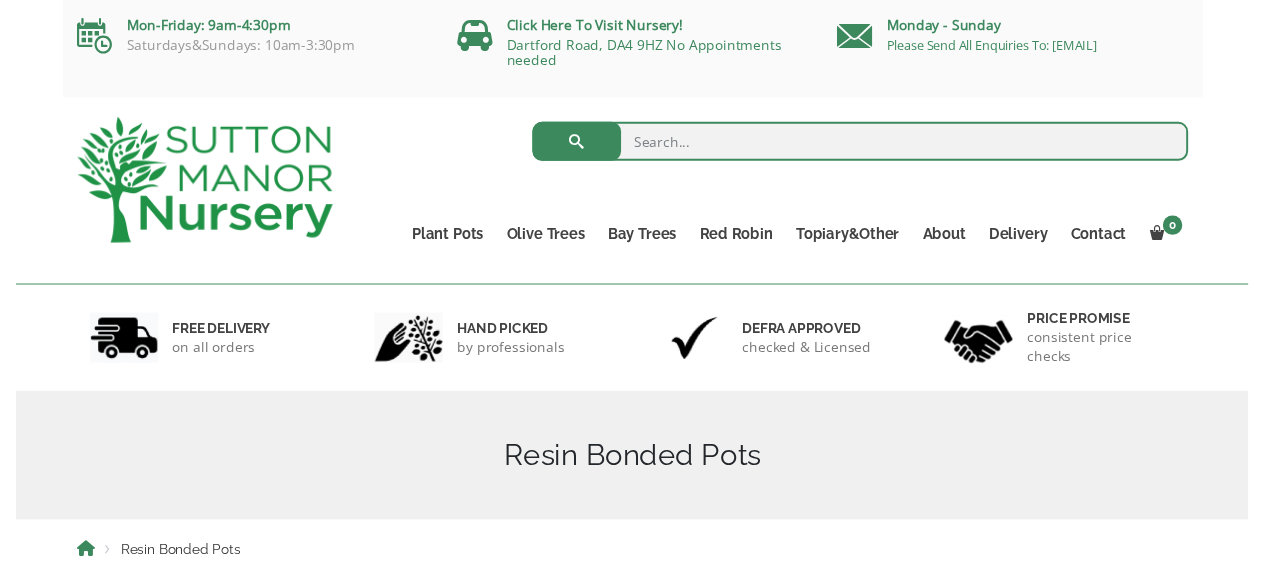 scroll, scrollTop: 0, scrollLeft: 0, axis: both 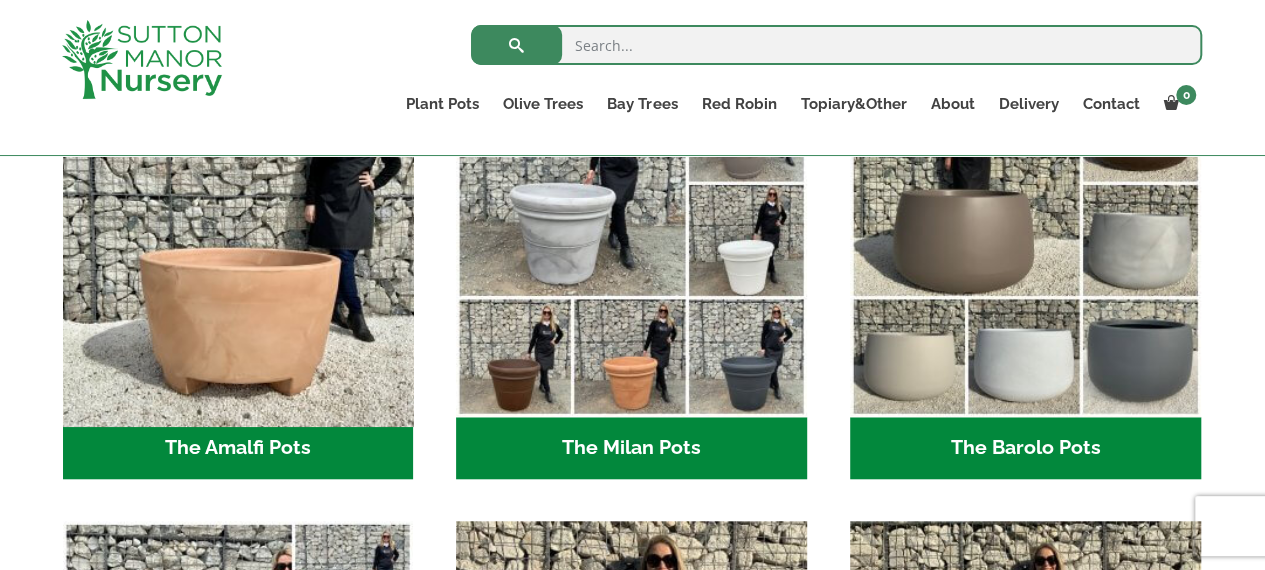 click at bounding box center [238, 242] 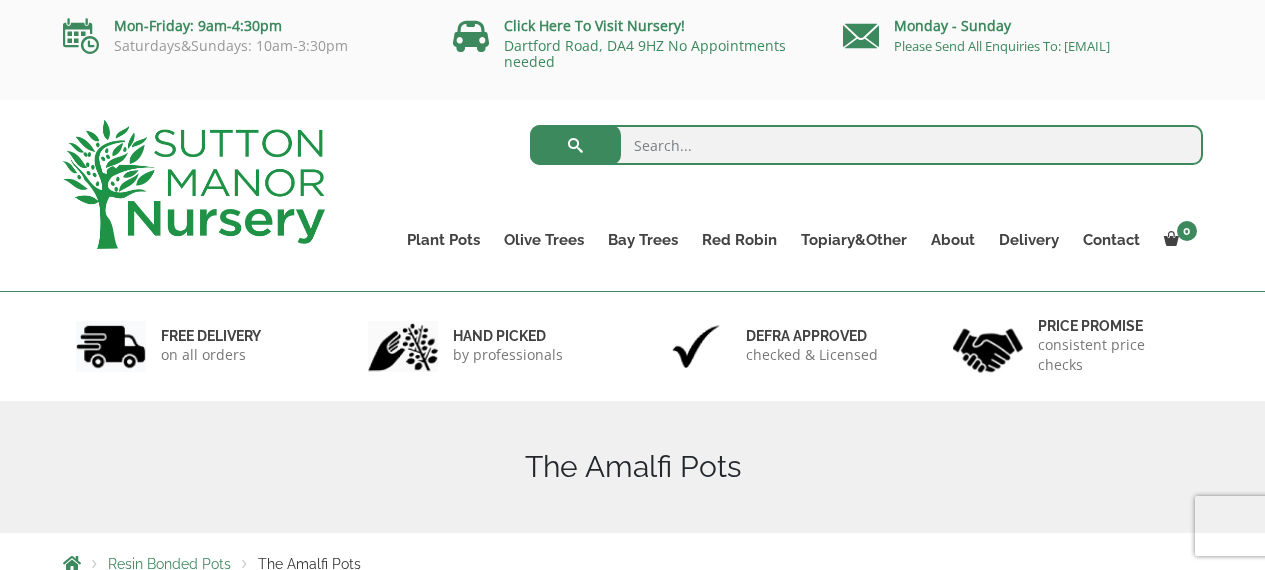 scroll, scrollTop: 0, scrollLeft: 0, axis: both 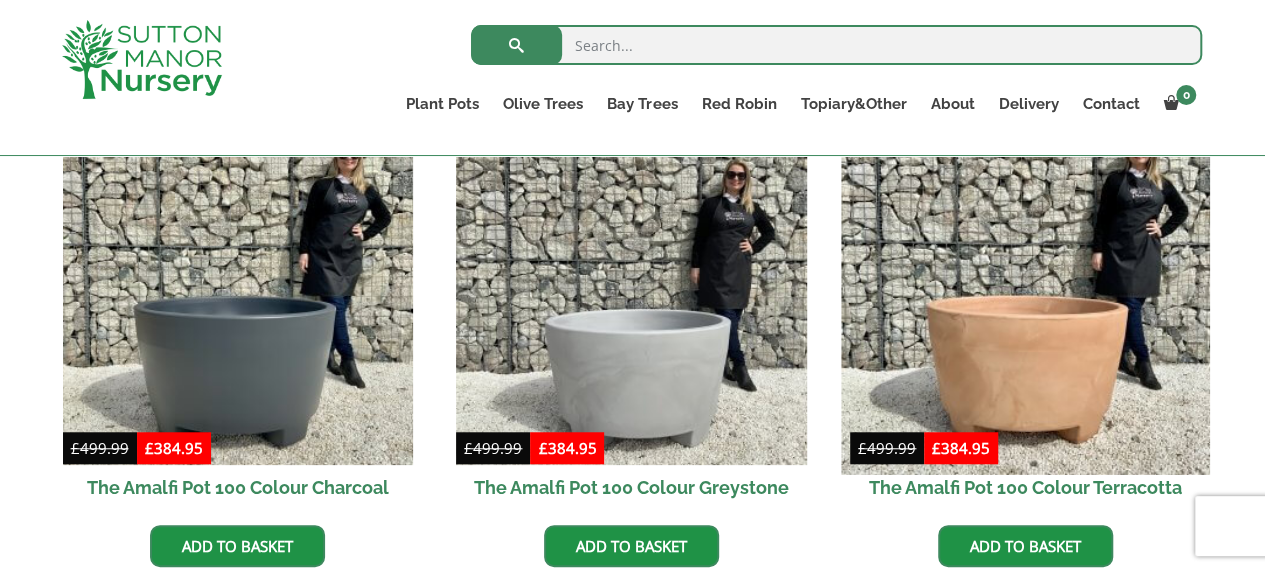 click at bounding box center (1025, 290) 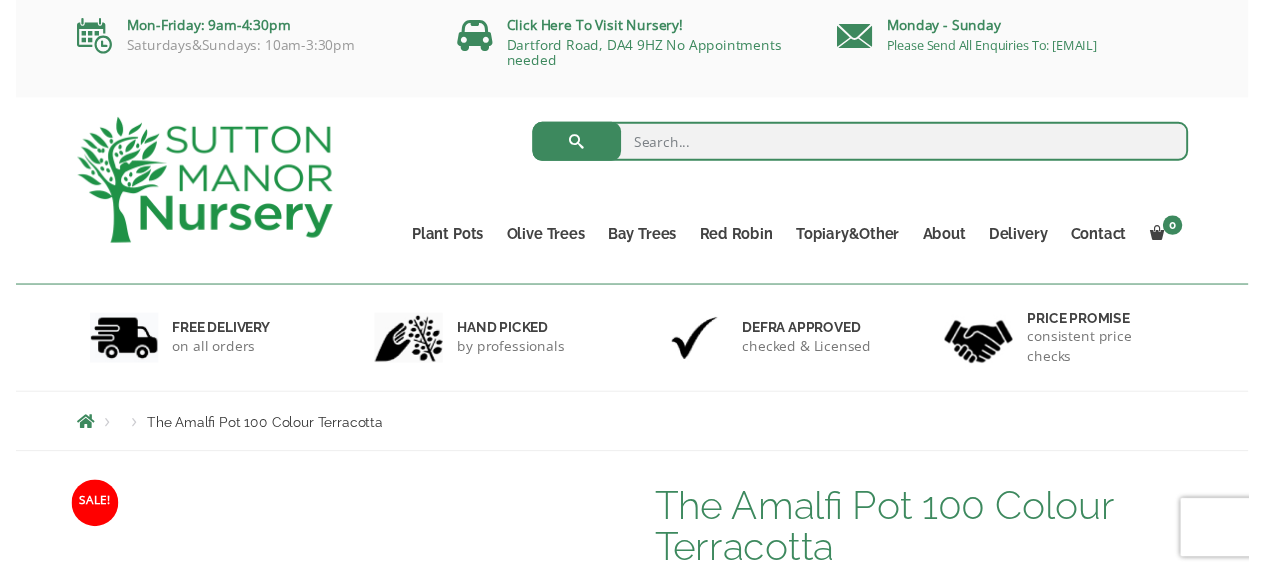 scroll, scrollTop: 0, scrollLeft: 0, axis: both 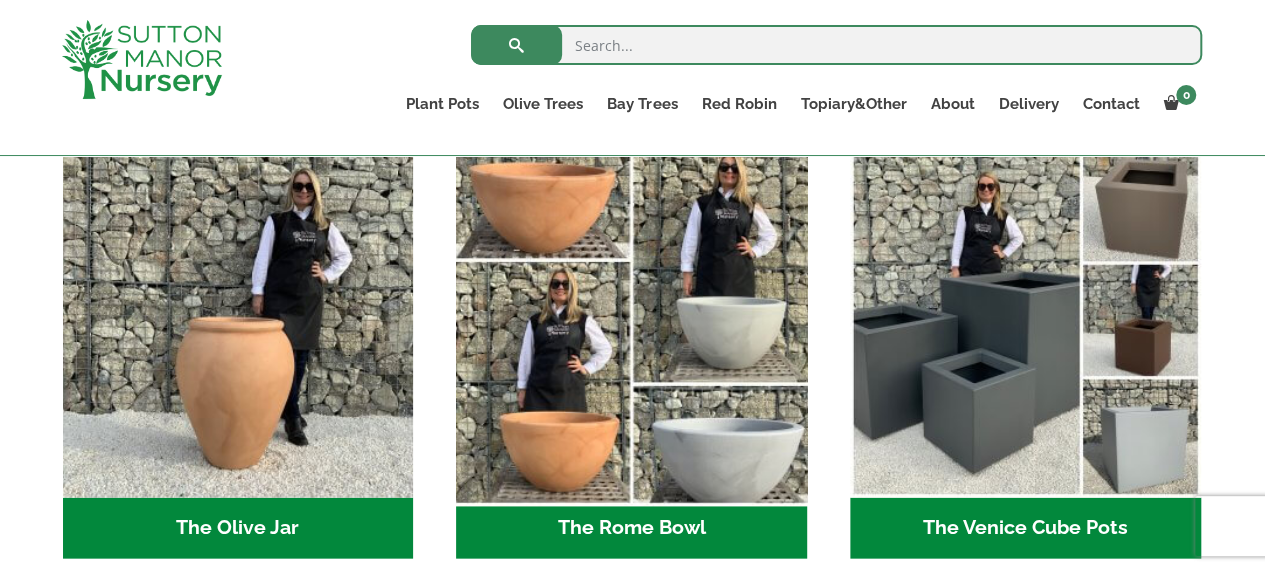 click at bounding box center (632, 322) 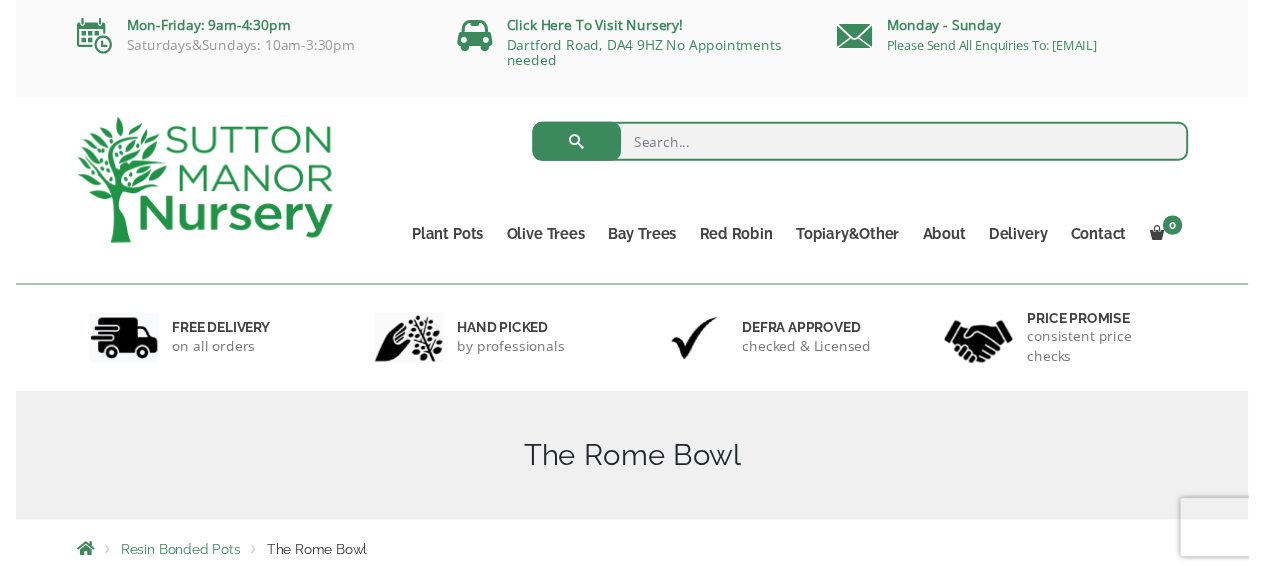 scroll, scrollTop: 0, scrollLeft: 0, axis: both 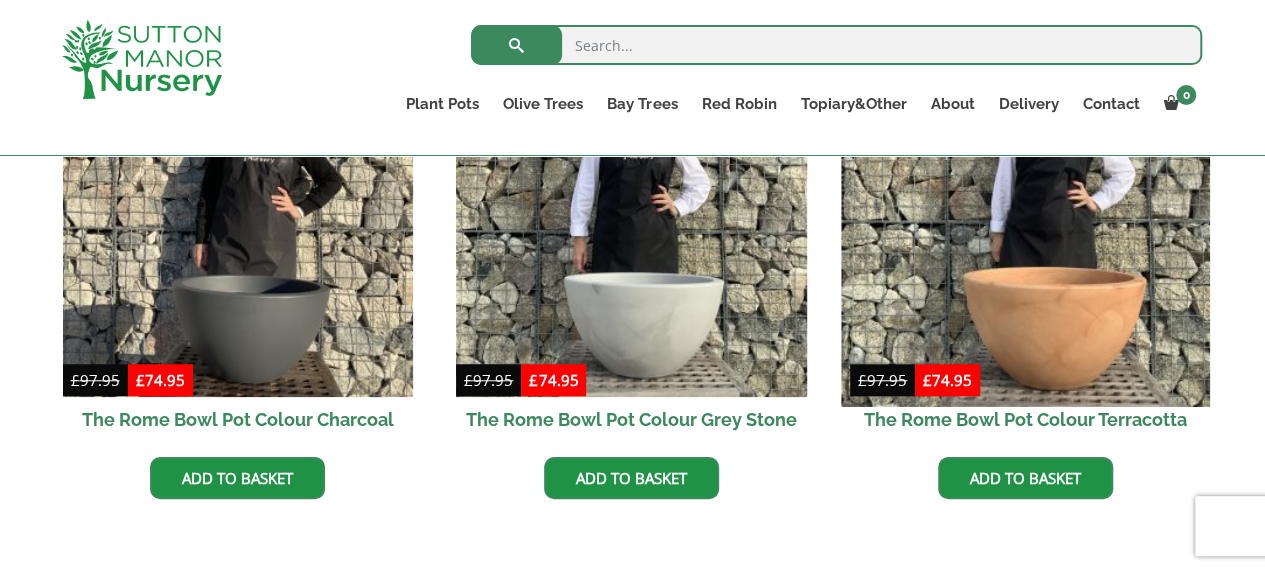 click at bounding box center (1025, 222) 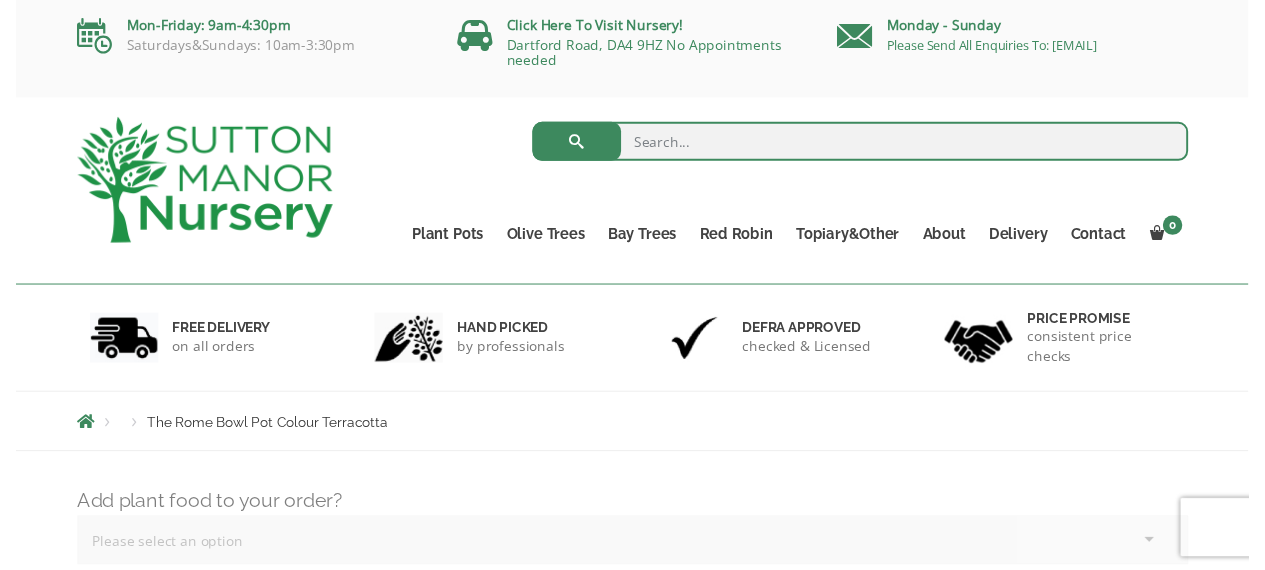 scroll, scrollTop: 0, scrollLeft: 0, axis: both 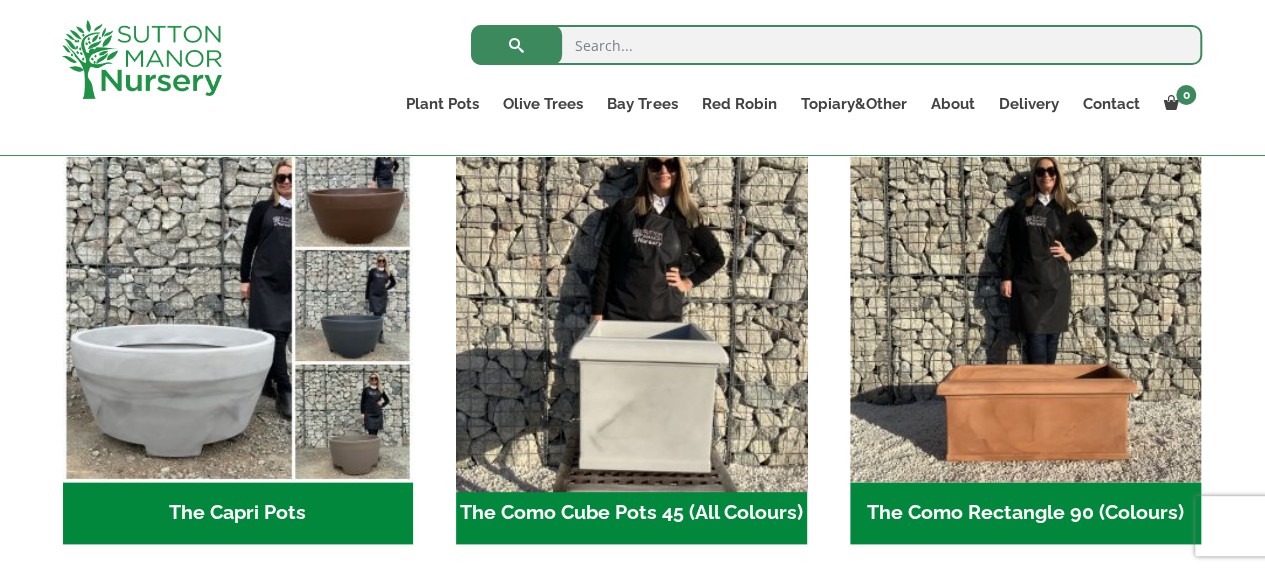 click at bounding box center (632, 307) 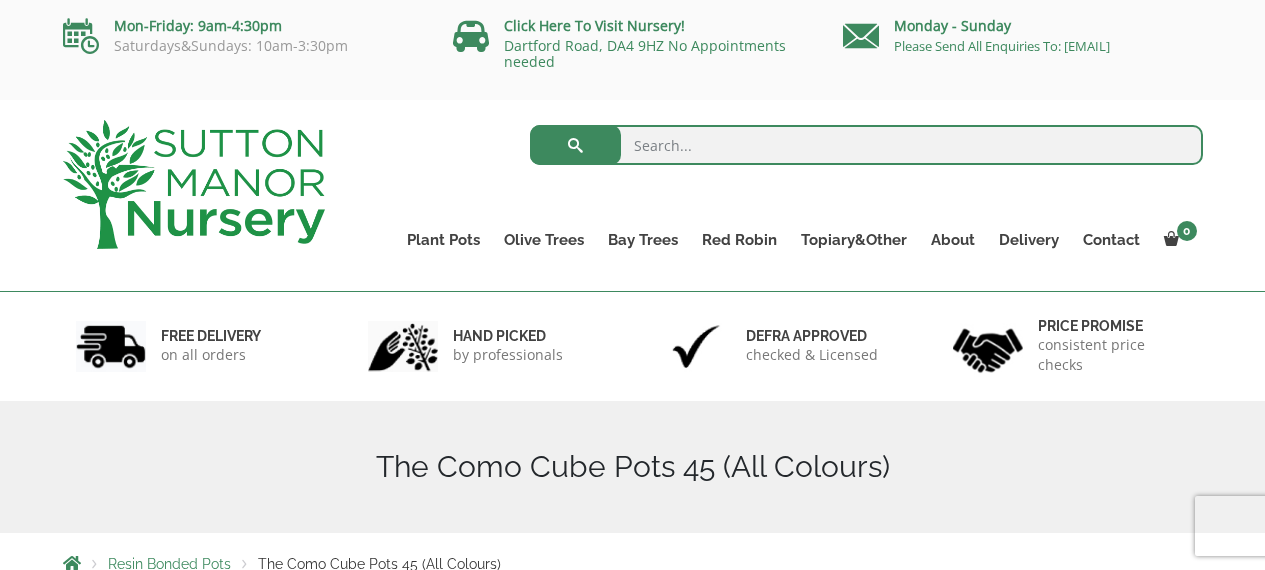 scroll, scrollTop: 0, scrollLeft: 0, axis: both 